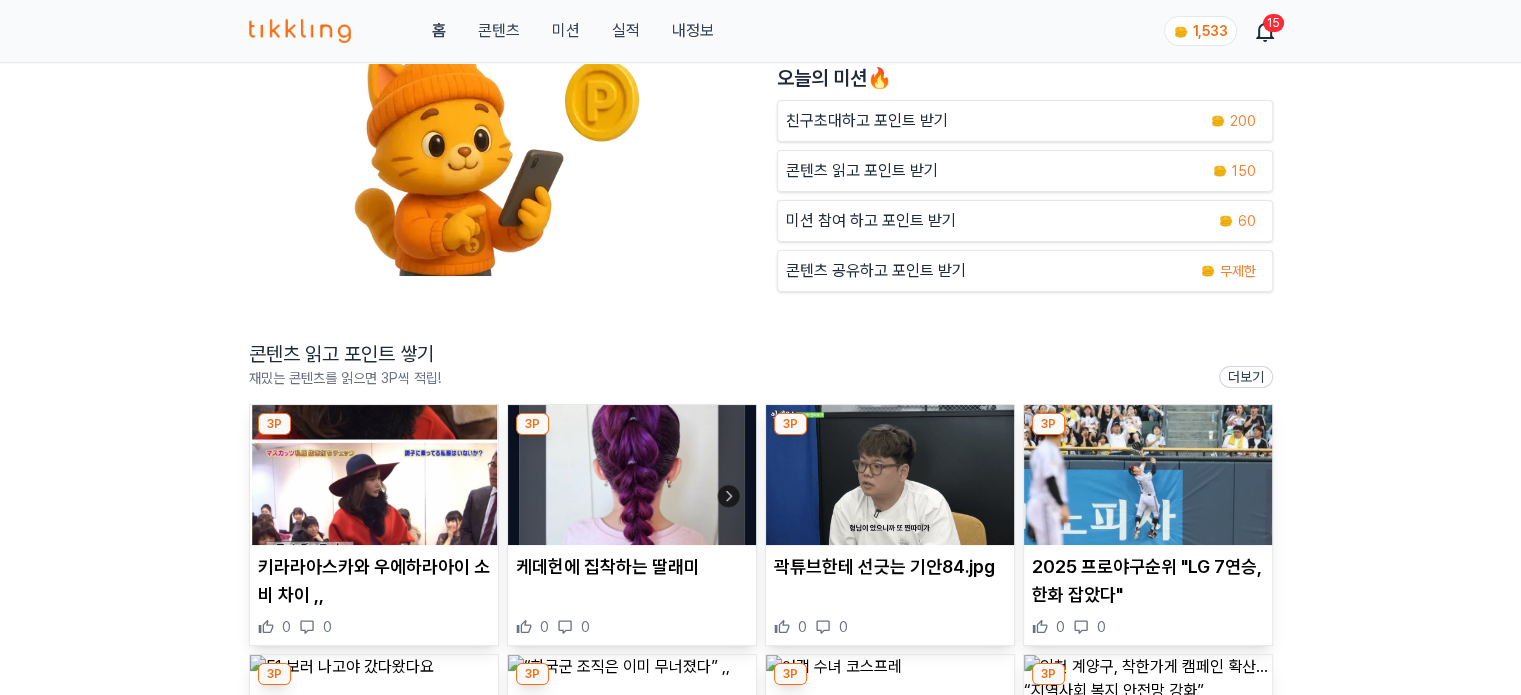 scroll, scrollTop: 300, scrollLeft: 0, axis: vertical 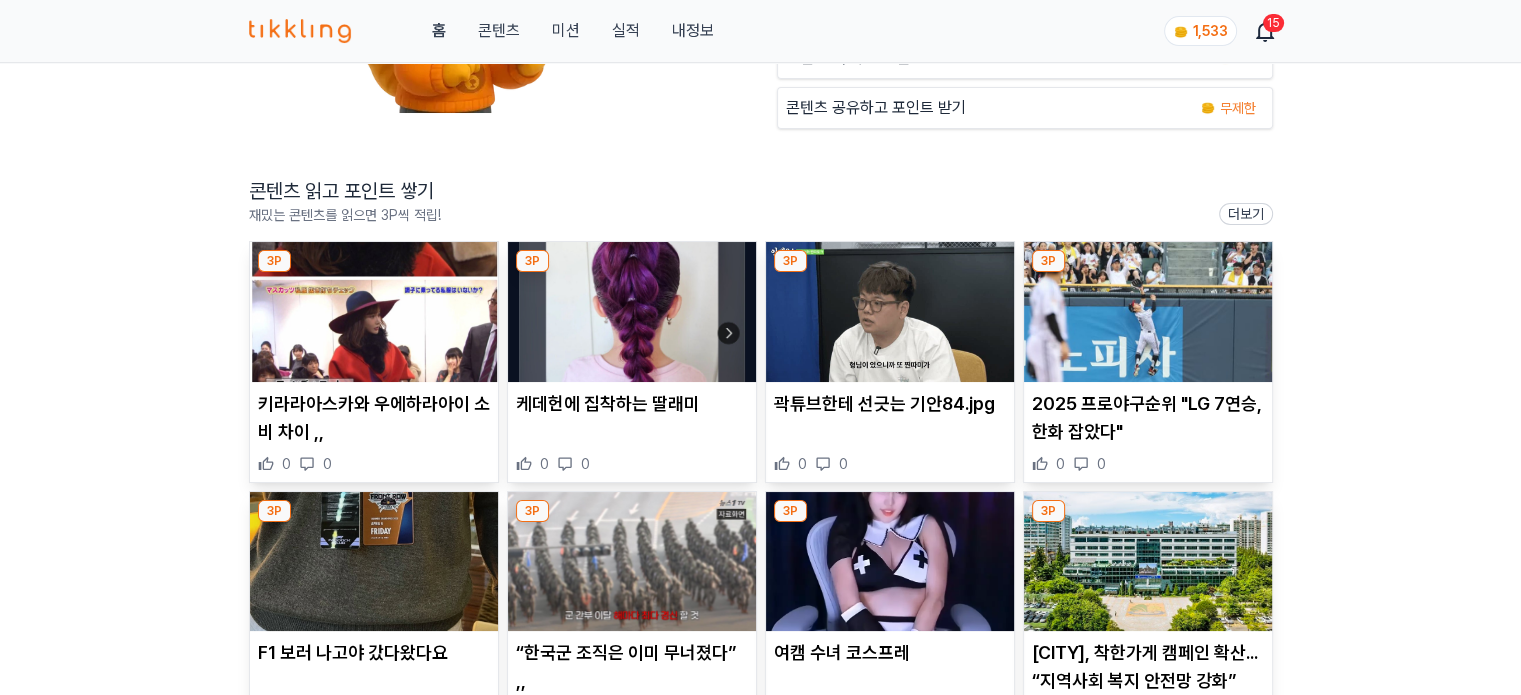 click at bounding box center (374, 312) 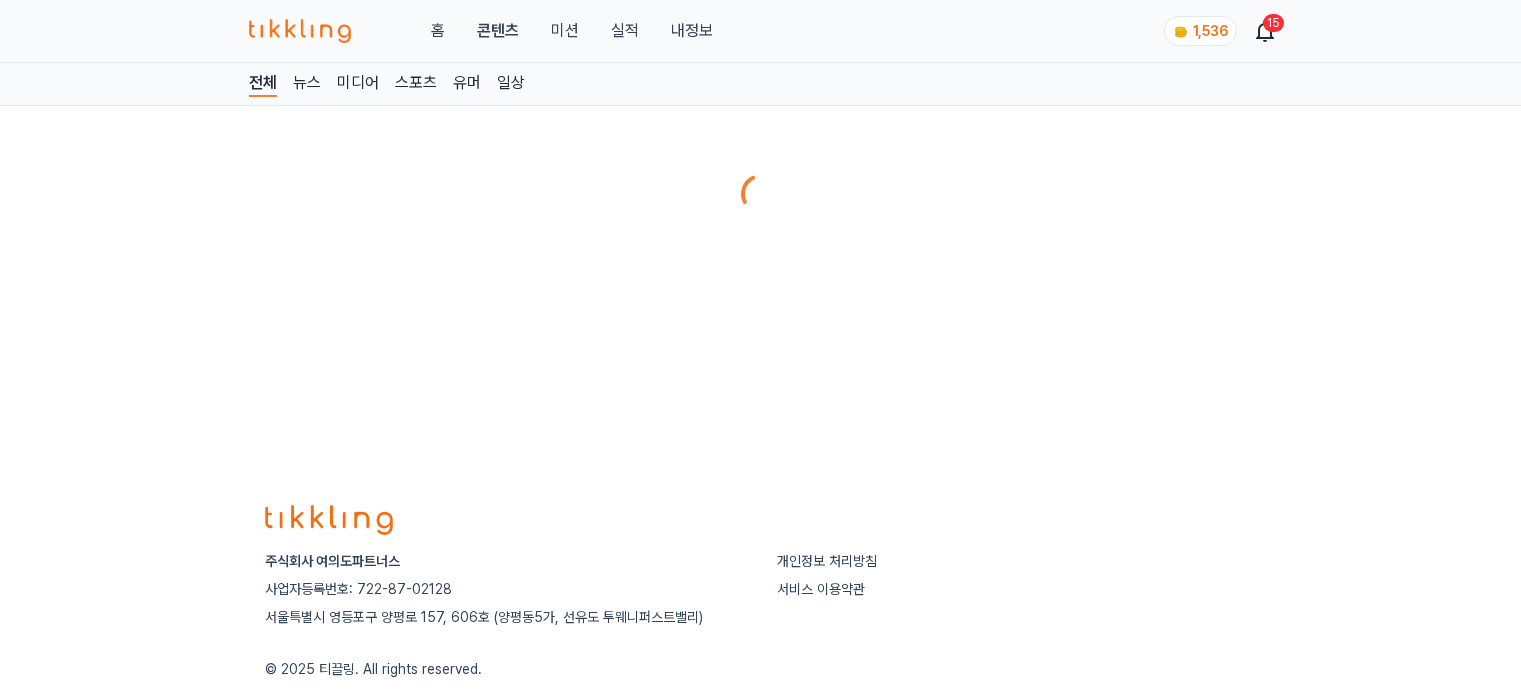 scroll, scrollTop: 0, scrollLeft: 0, axis: both 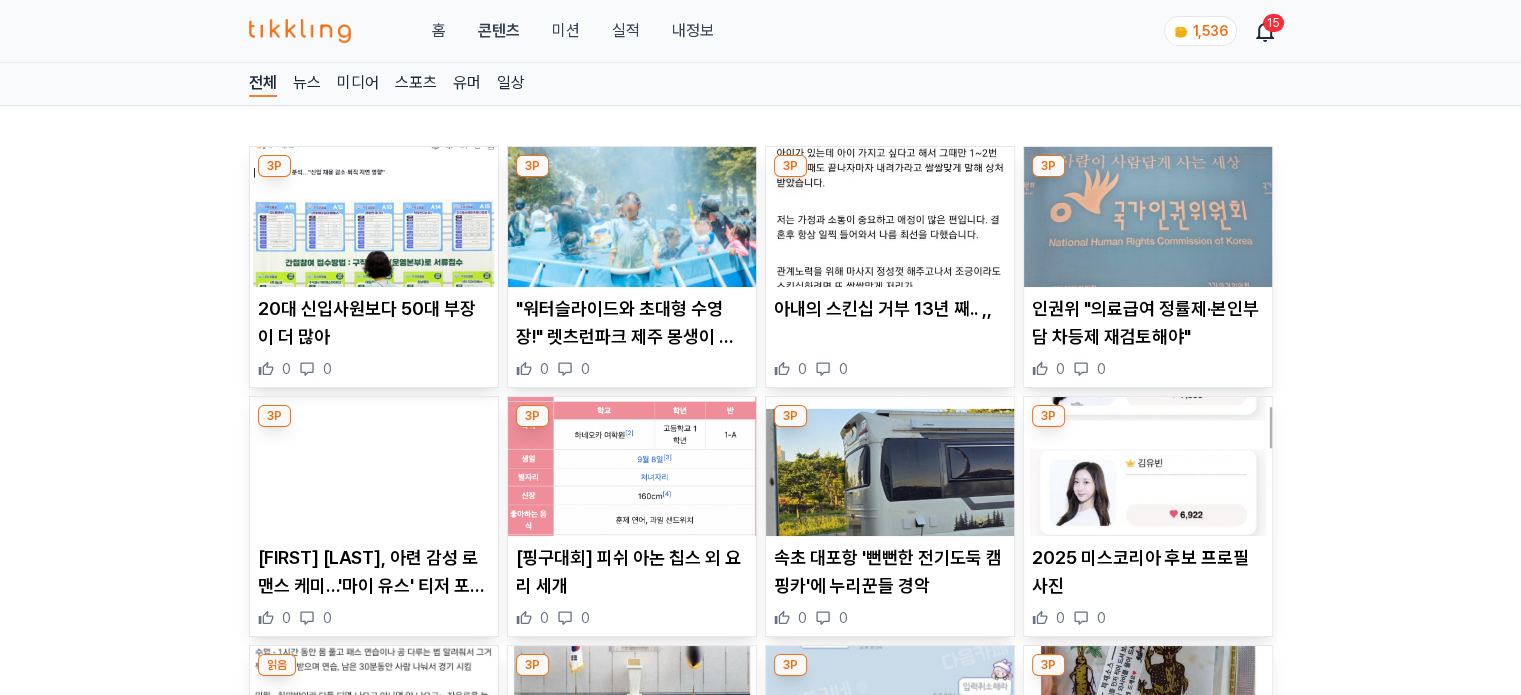 click at bounding box center [890, 217] 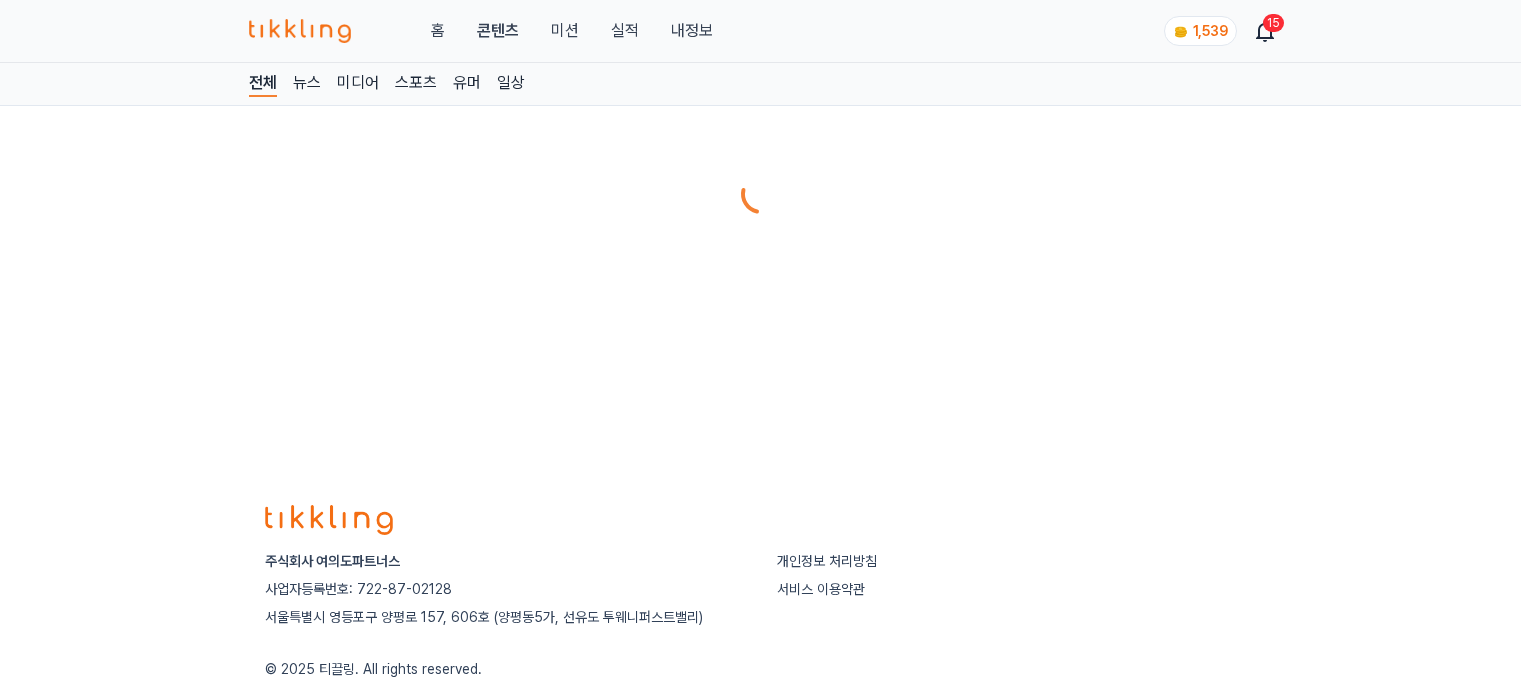 scroll, scrollTop: 0, scrollLeft: 0, axis: both 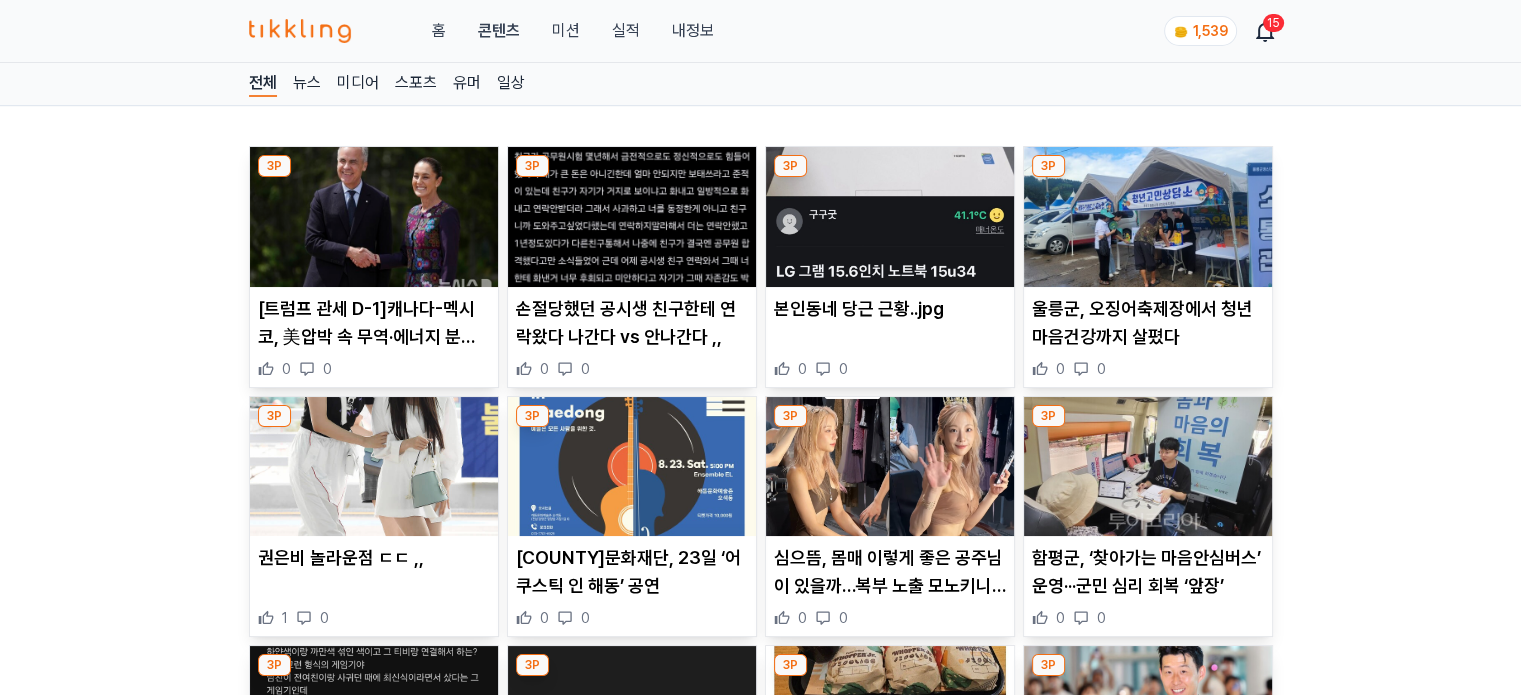 click at bounding box center (632, 217) 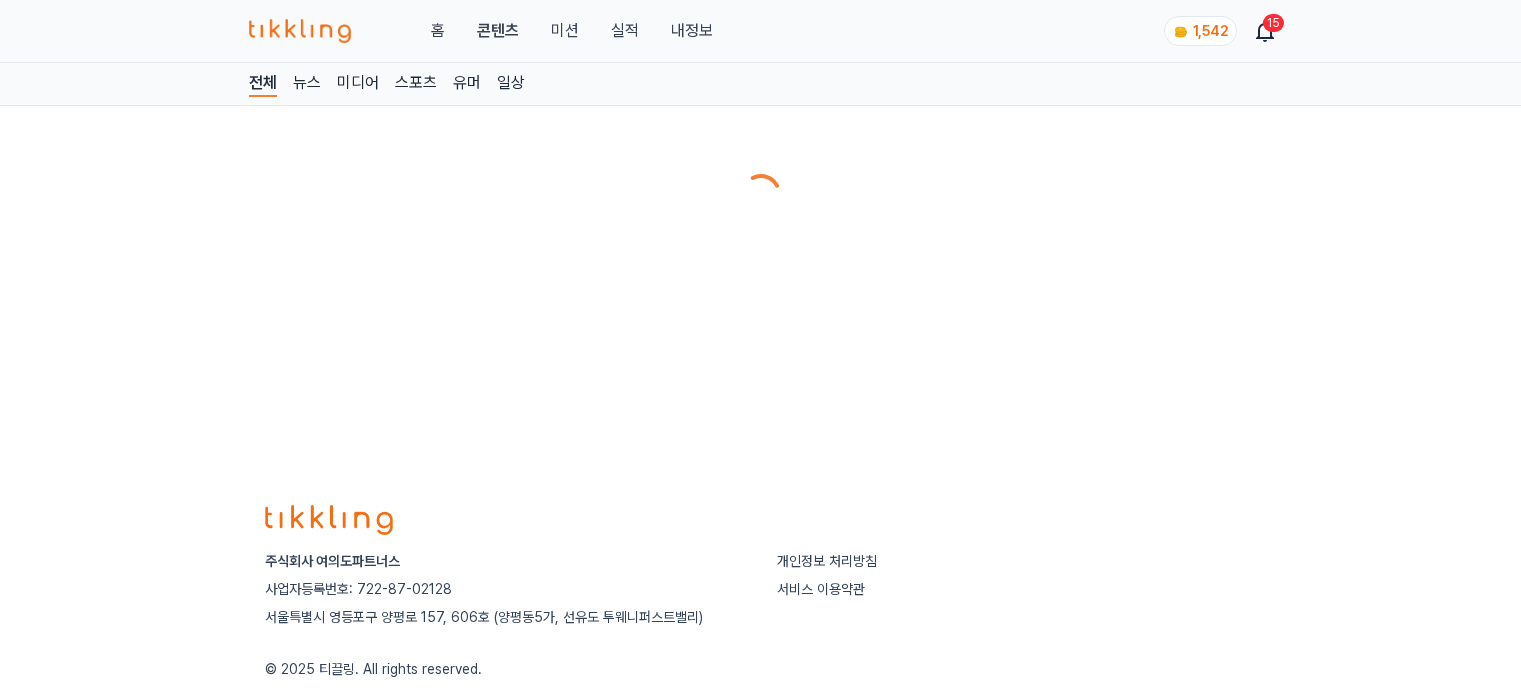 scroll, scrollTop: 0, scrollLeft: 0, axis: both 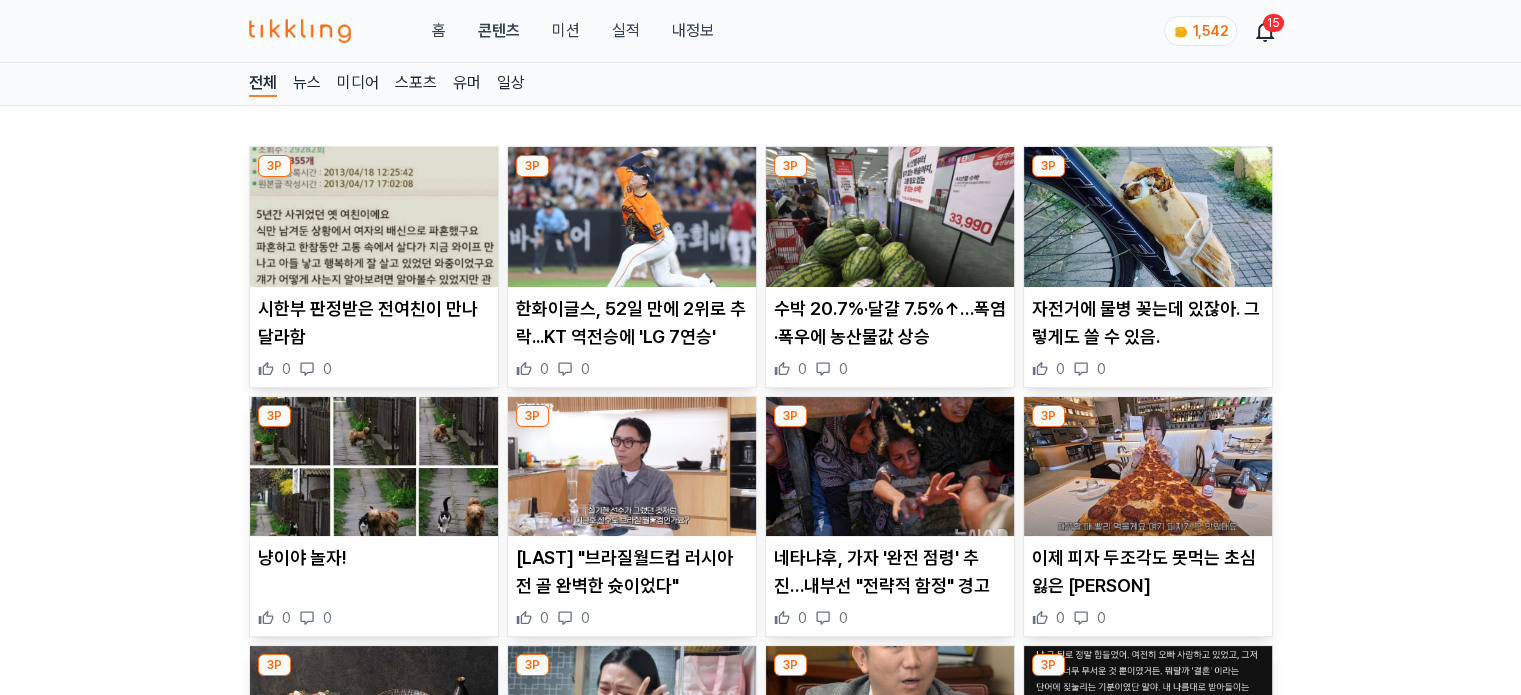 click at bounding box center (632, 217) 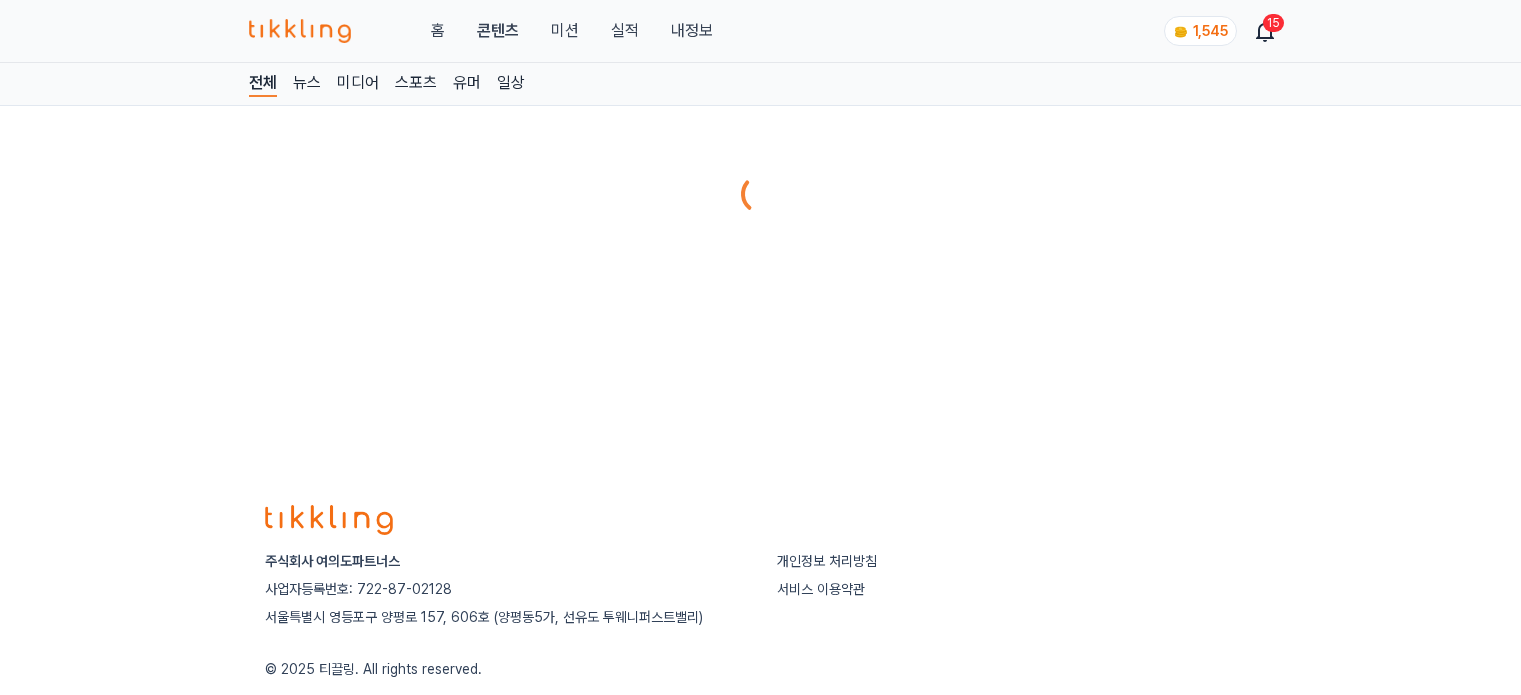 scroll, scrollTop: 0, scrollLeft: 0, axis: both 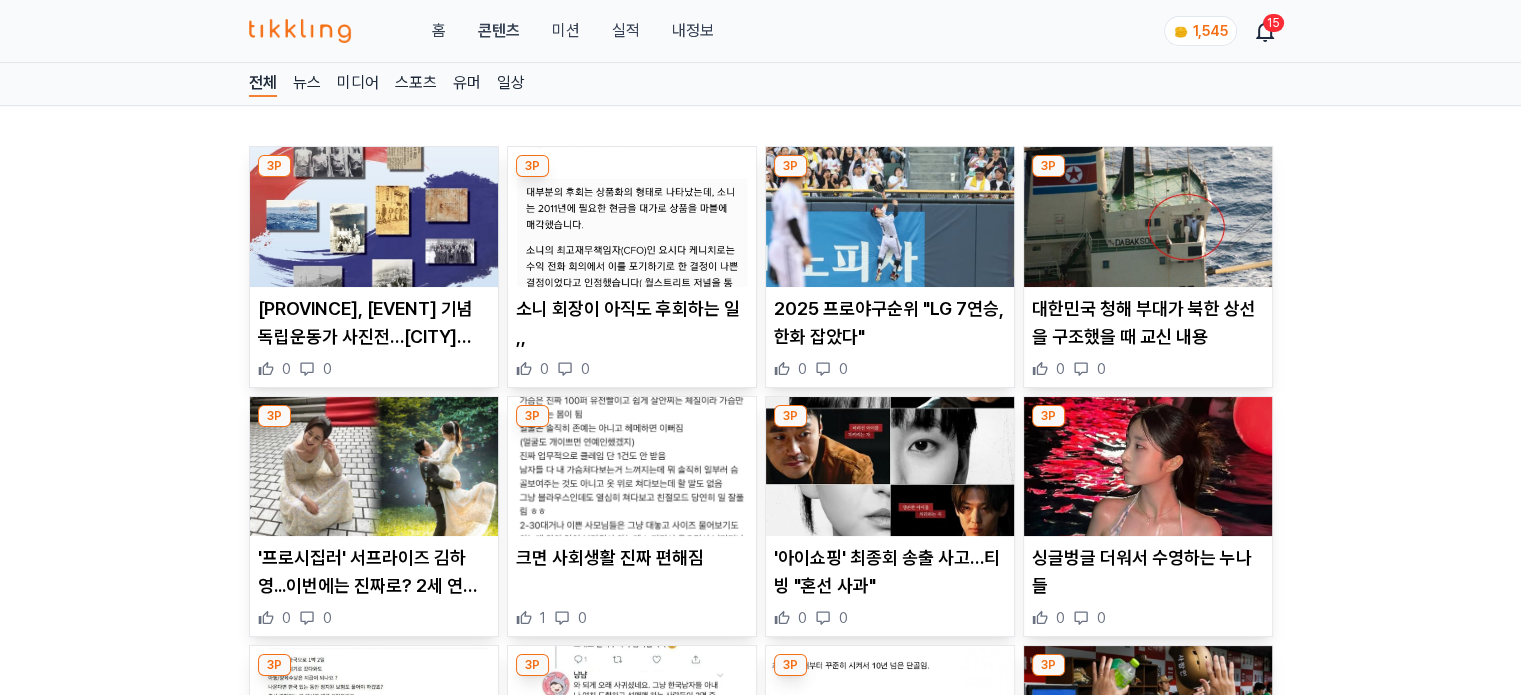 click at bounding box center (632, 217) 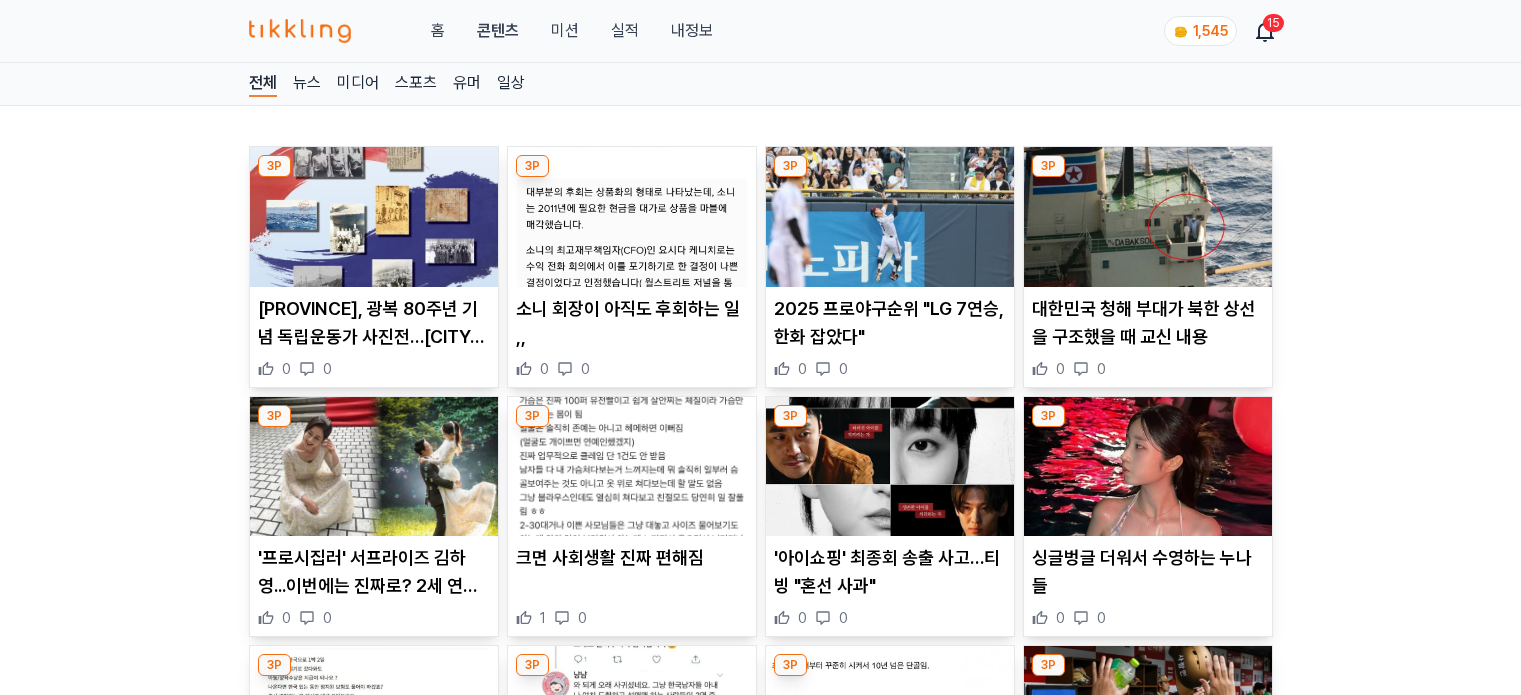 scroll, scrollTop: 0, scrollLeft: 0, axis: both 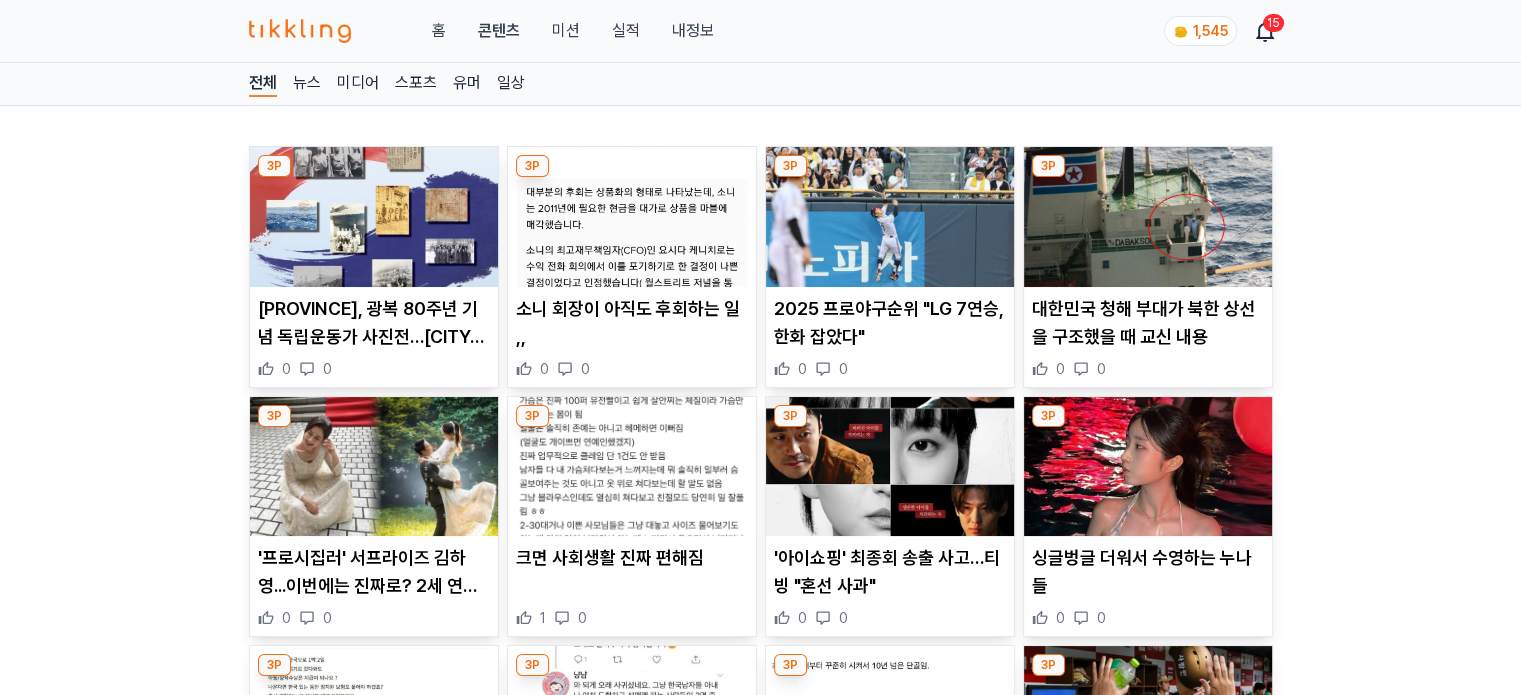 click at bounding box center (890, 217) 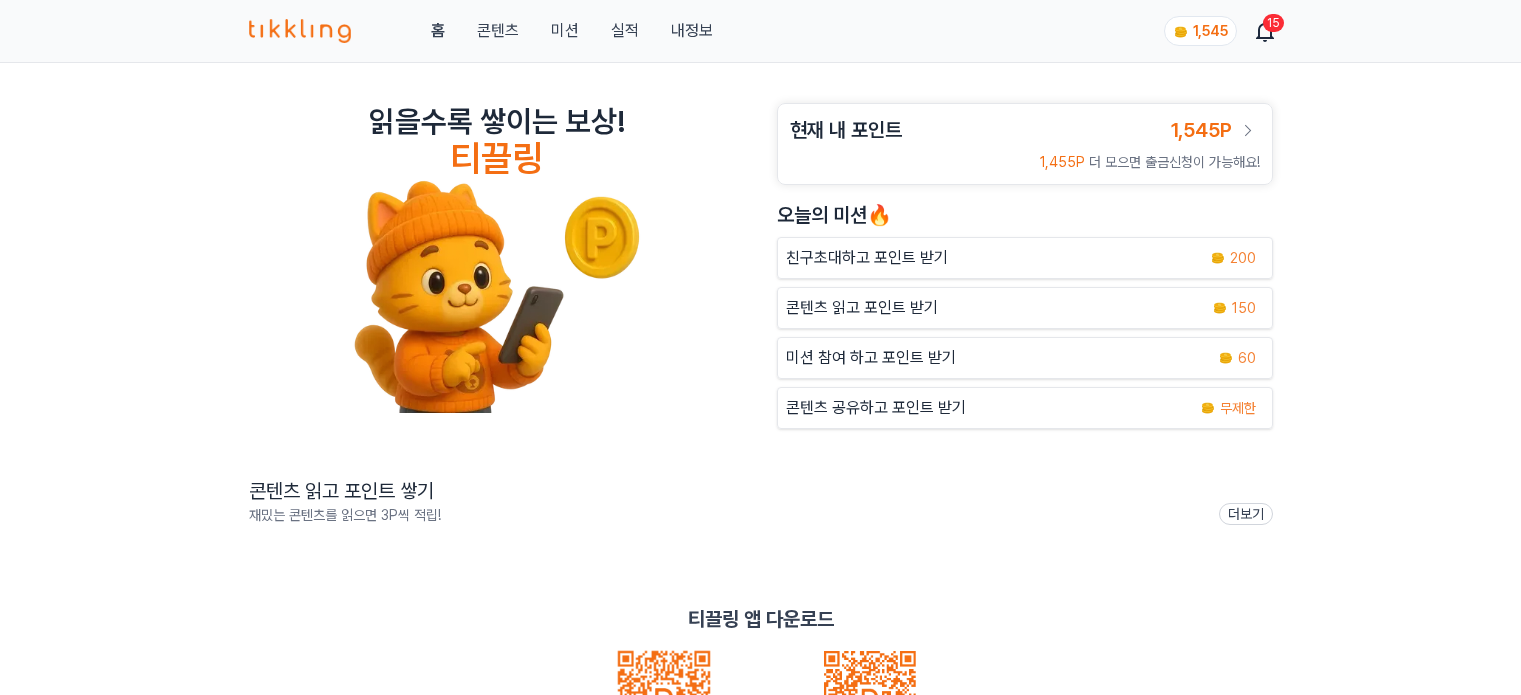 scroll, scrollTop: 0, scrollLeft: 0, axis: both 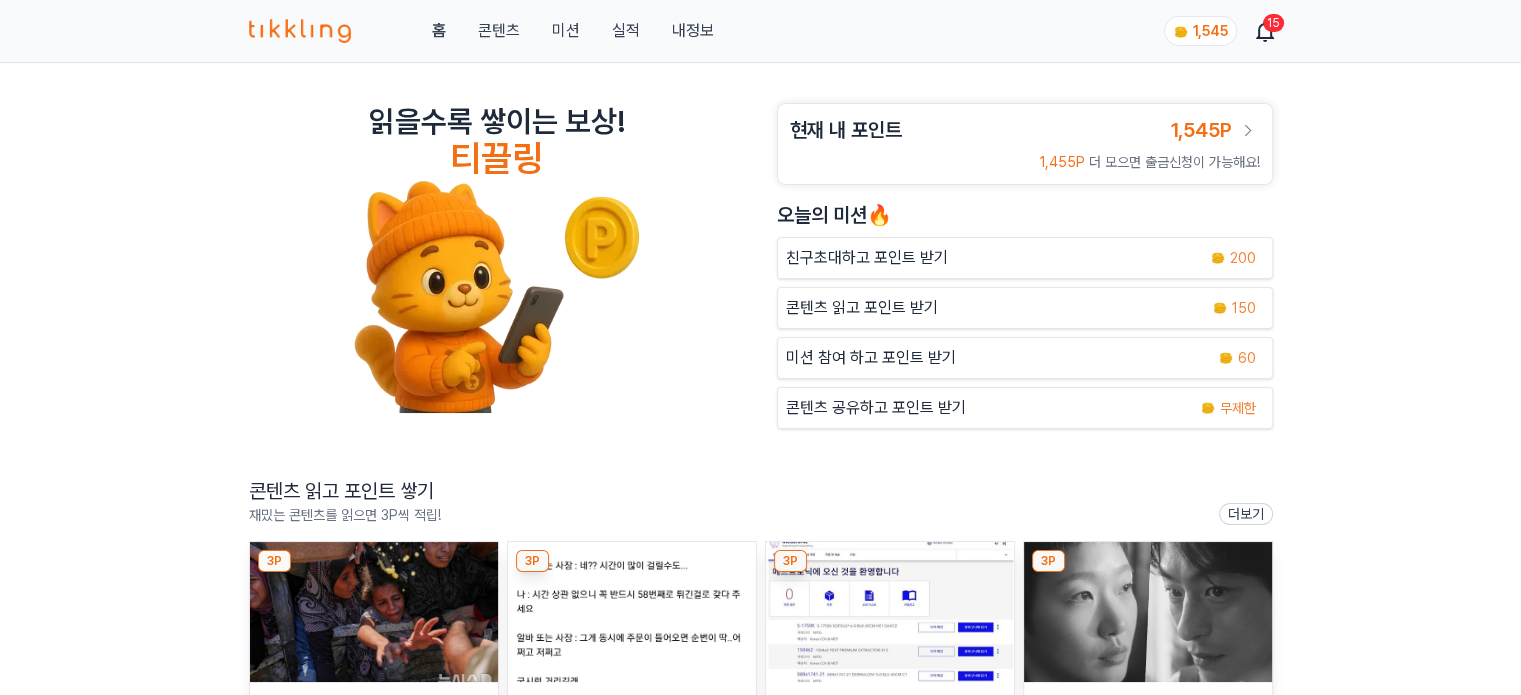 click on "미션" at bounding box center [565, 31] 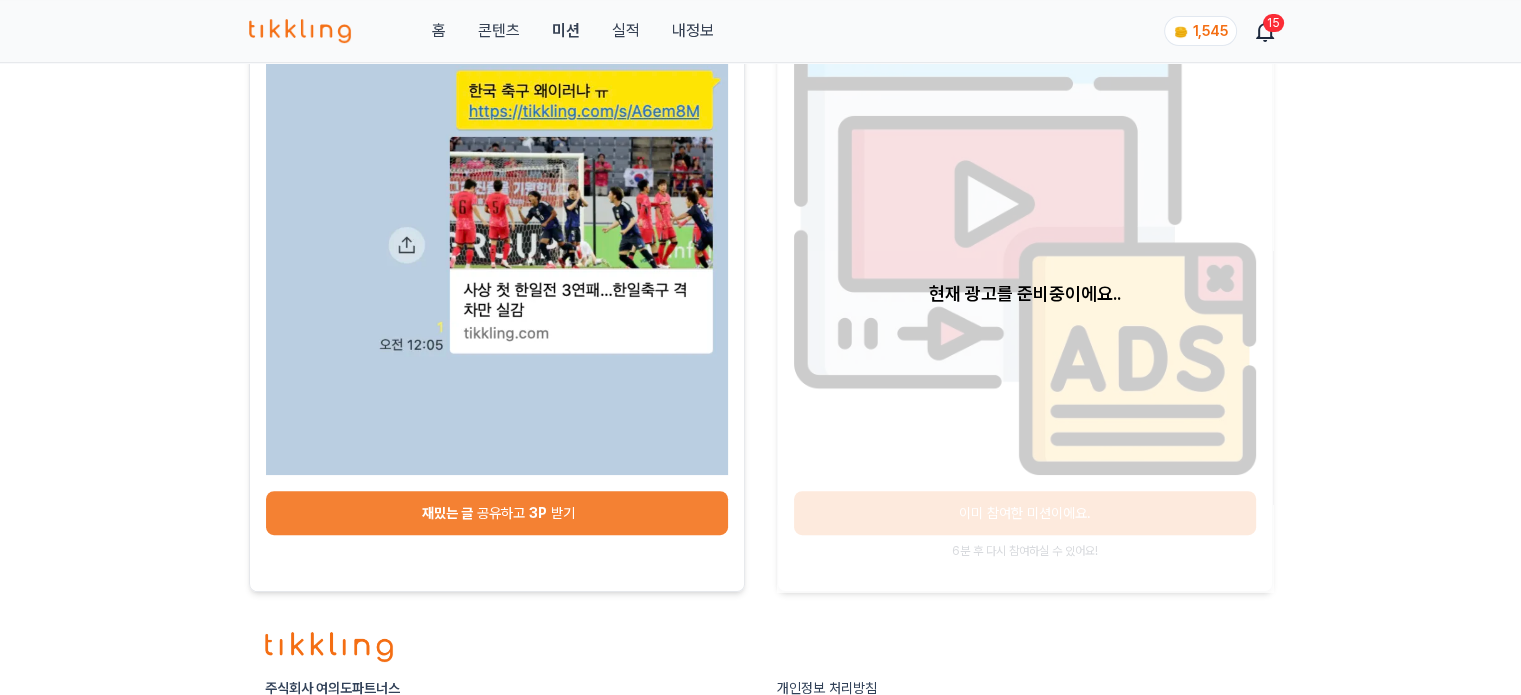 scroll, scrollTop: 900, scrollLeft: 0, axis: vertical 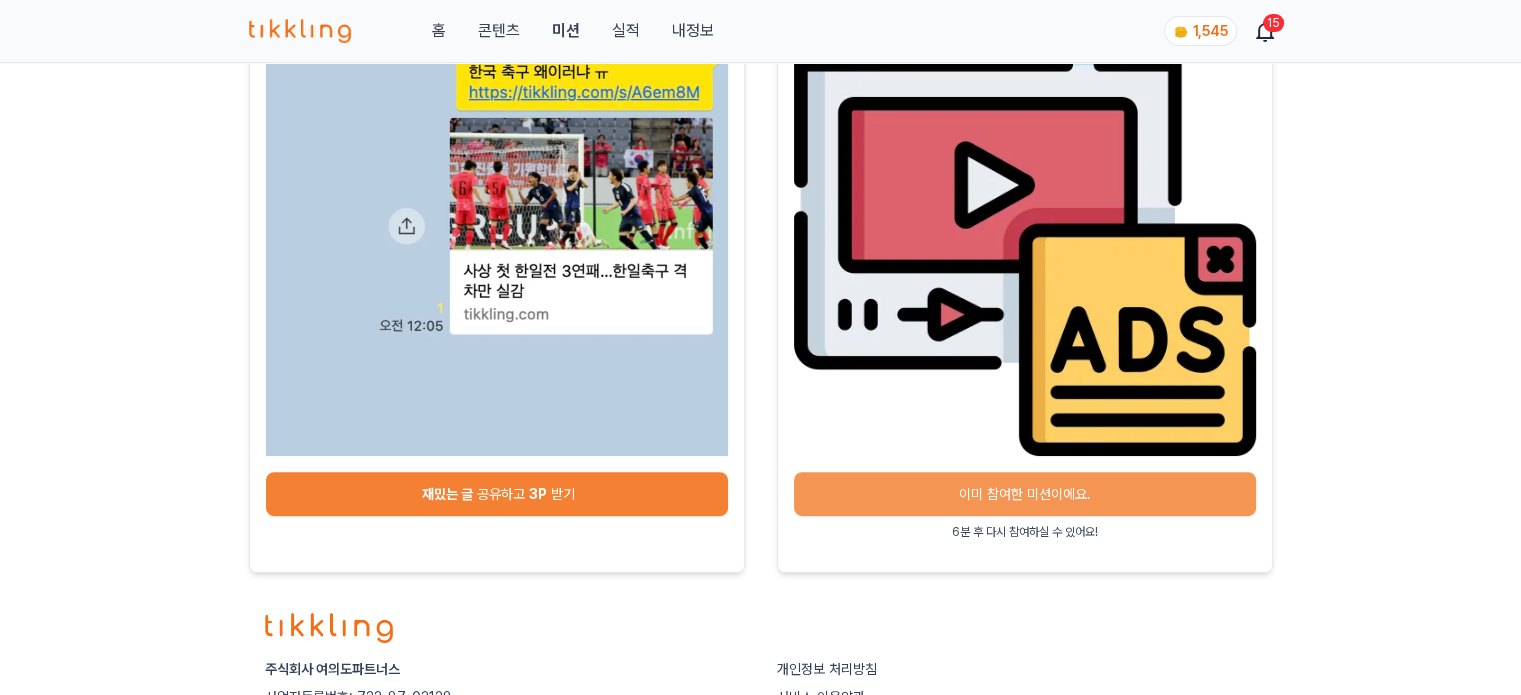 click on "콘텐츠" at bounding box center [498, 31] 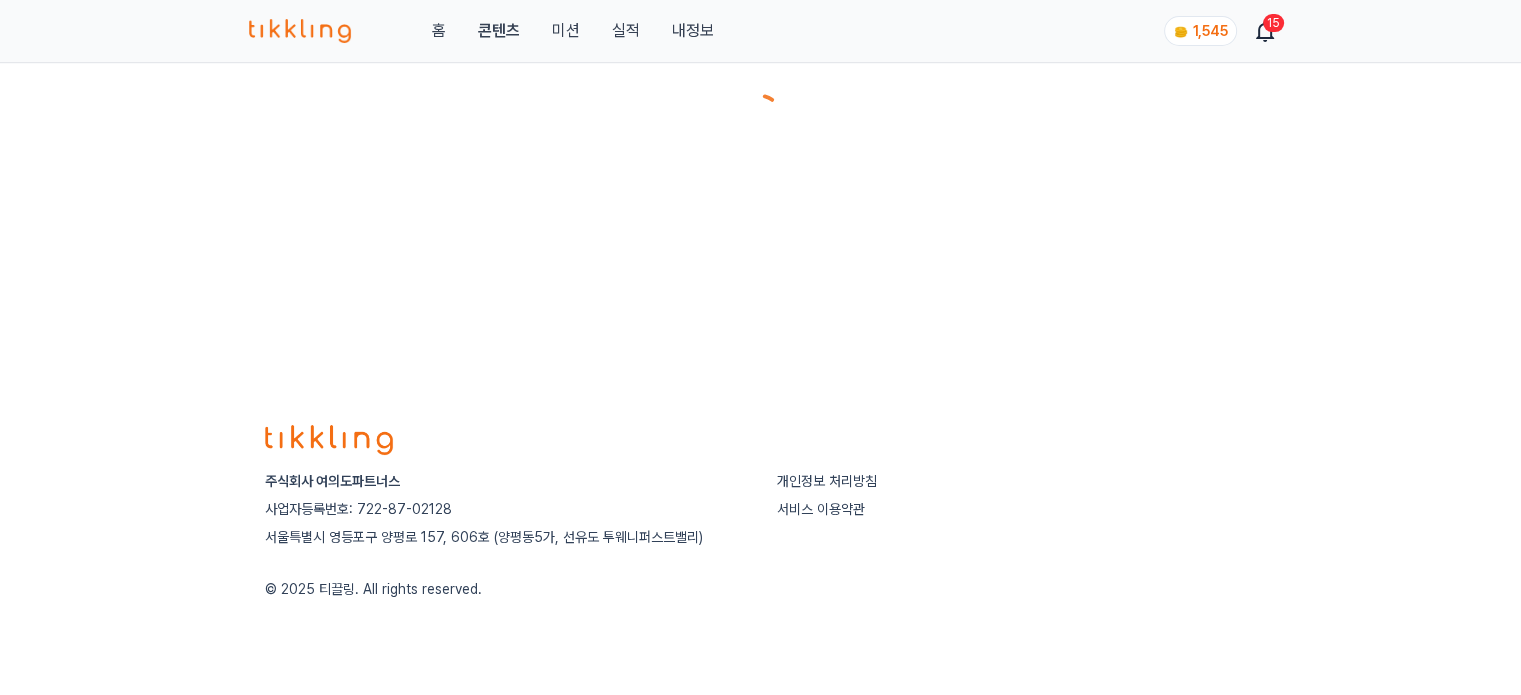 scroll, scrollTop: 0, scrollLeft: 0, axis: both 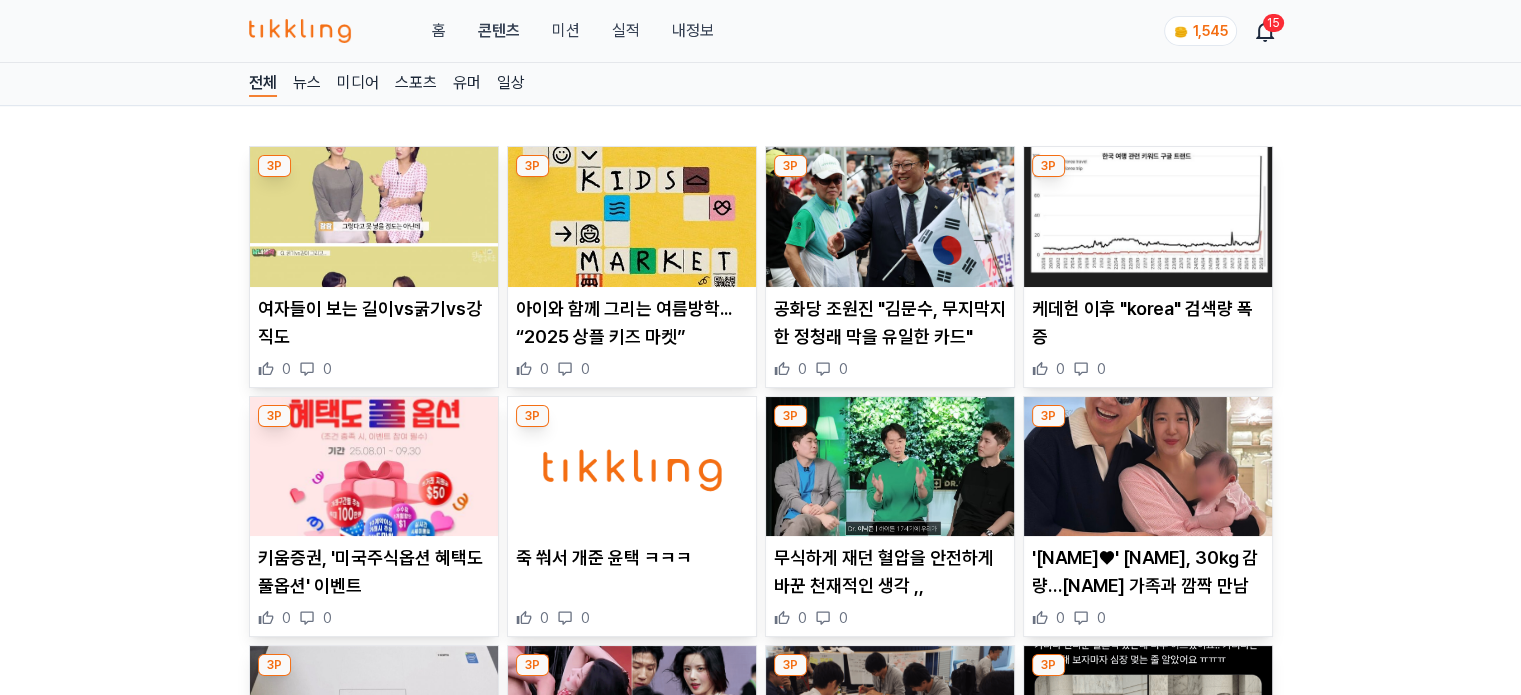 click at bounding box center [632, 217] 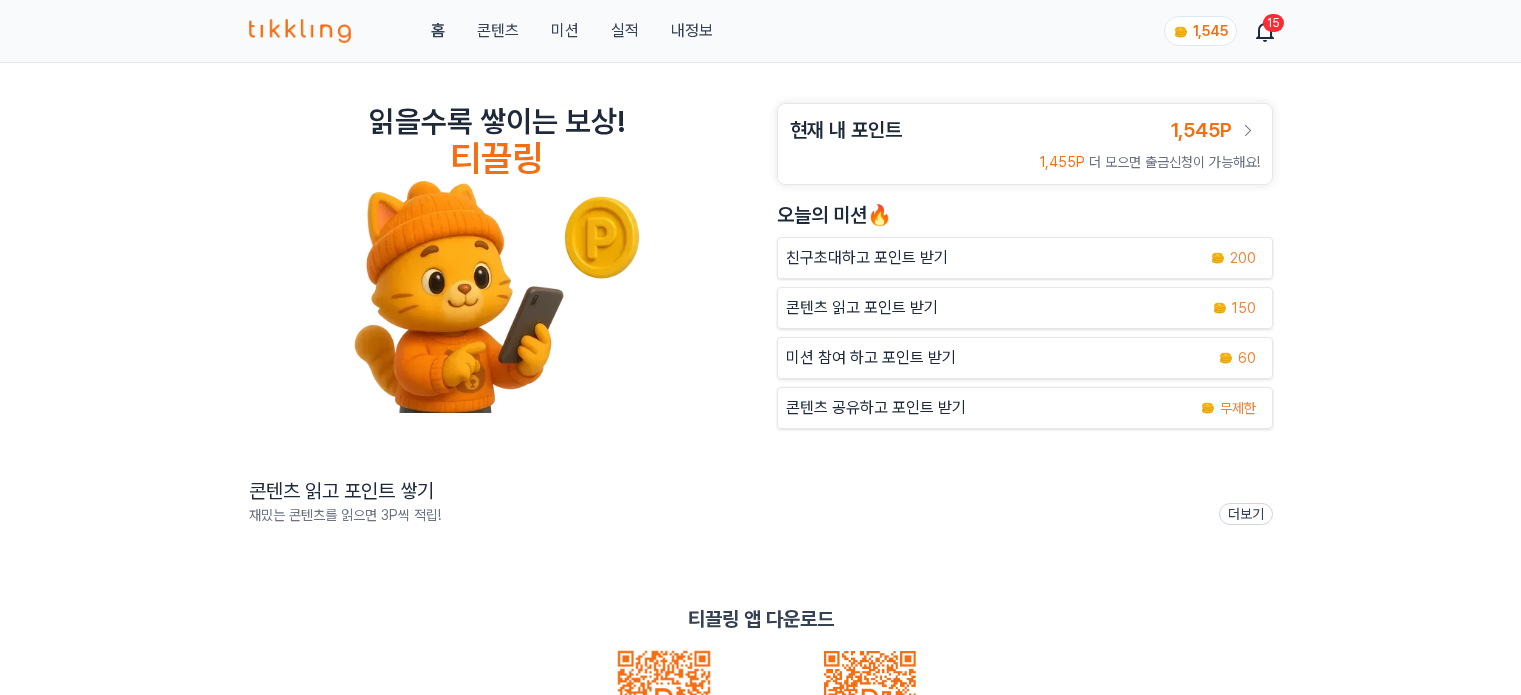 scroll, scrollTop: 0, scrollLeft: 0, axis: both 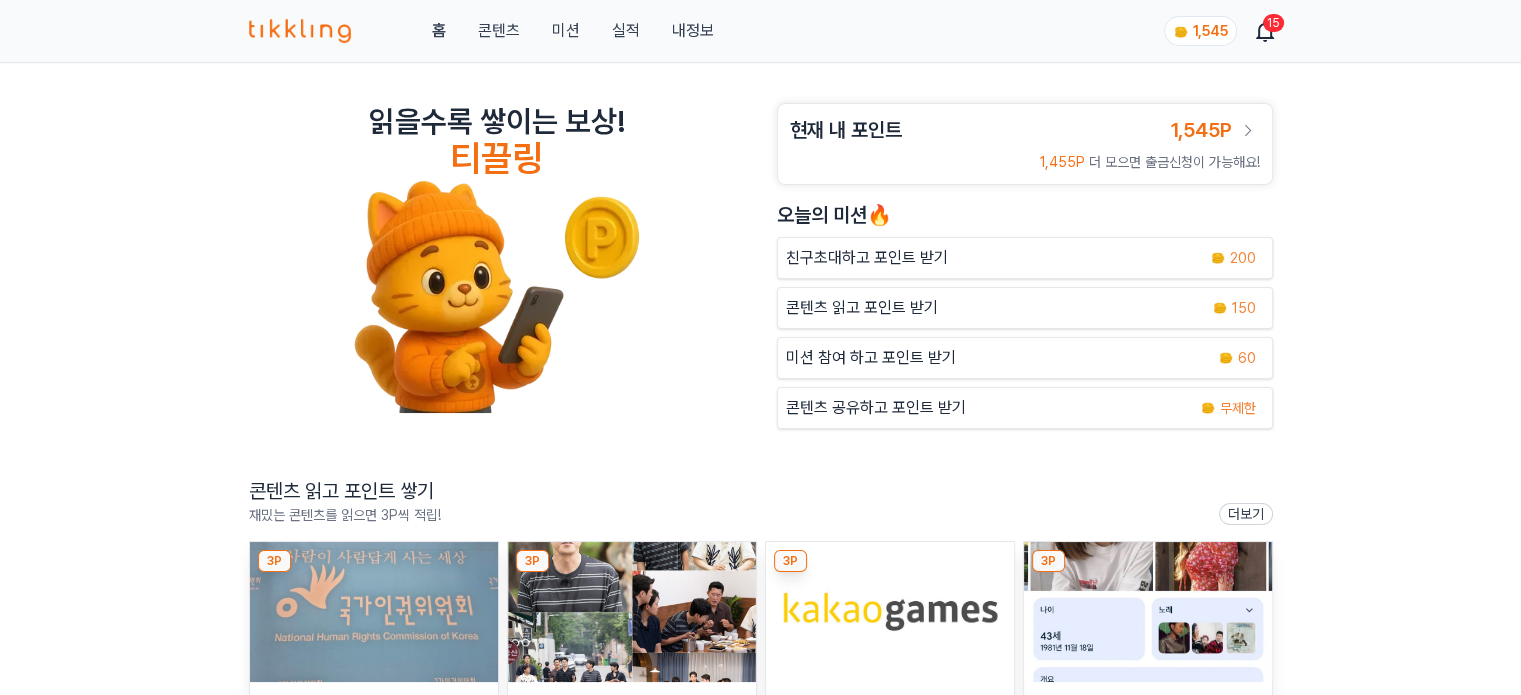 click on "미션" at bounding box center (565, 31) 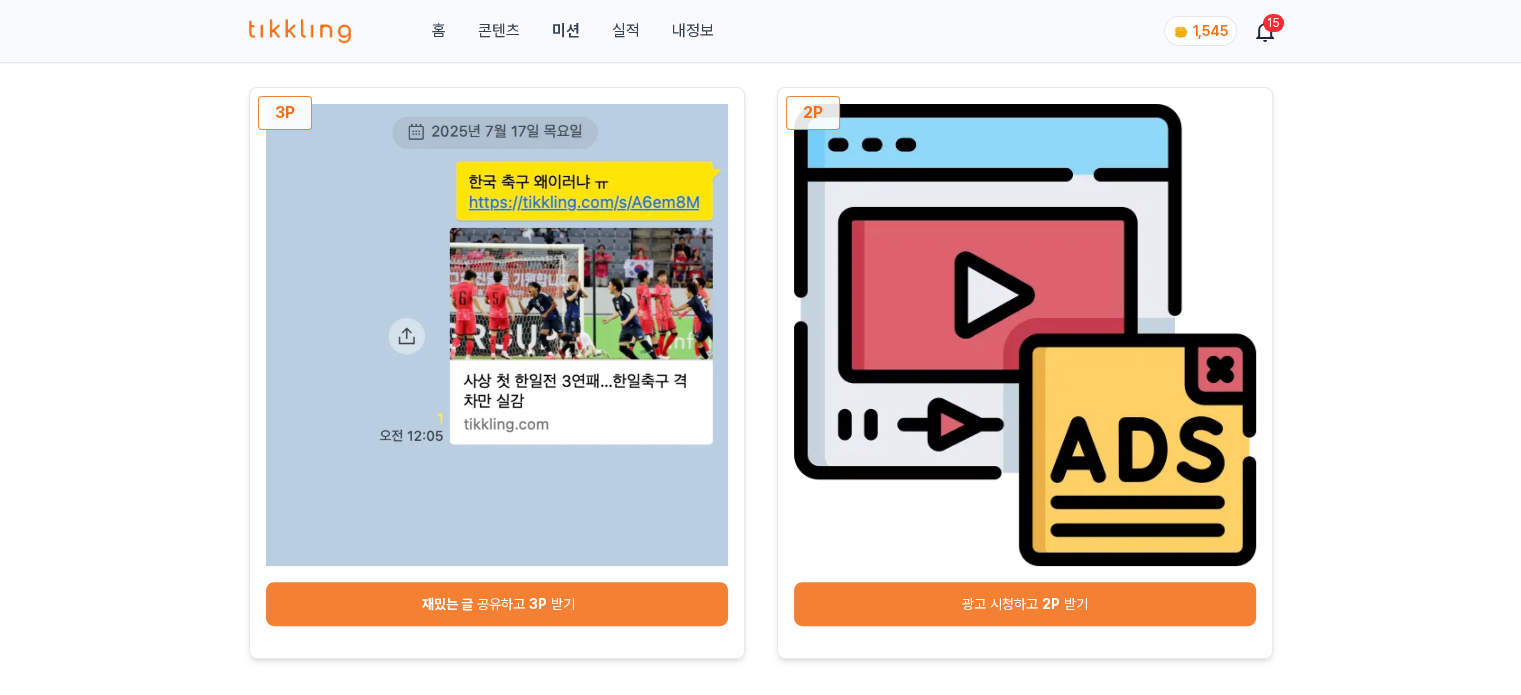 scroll, scrollTop: 800, scrollLeft: 0, axis: vertical 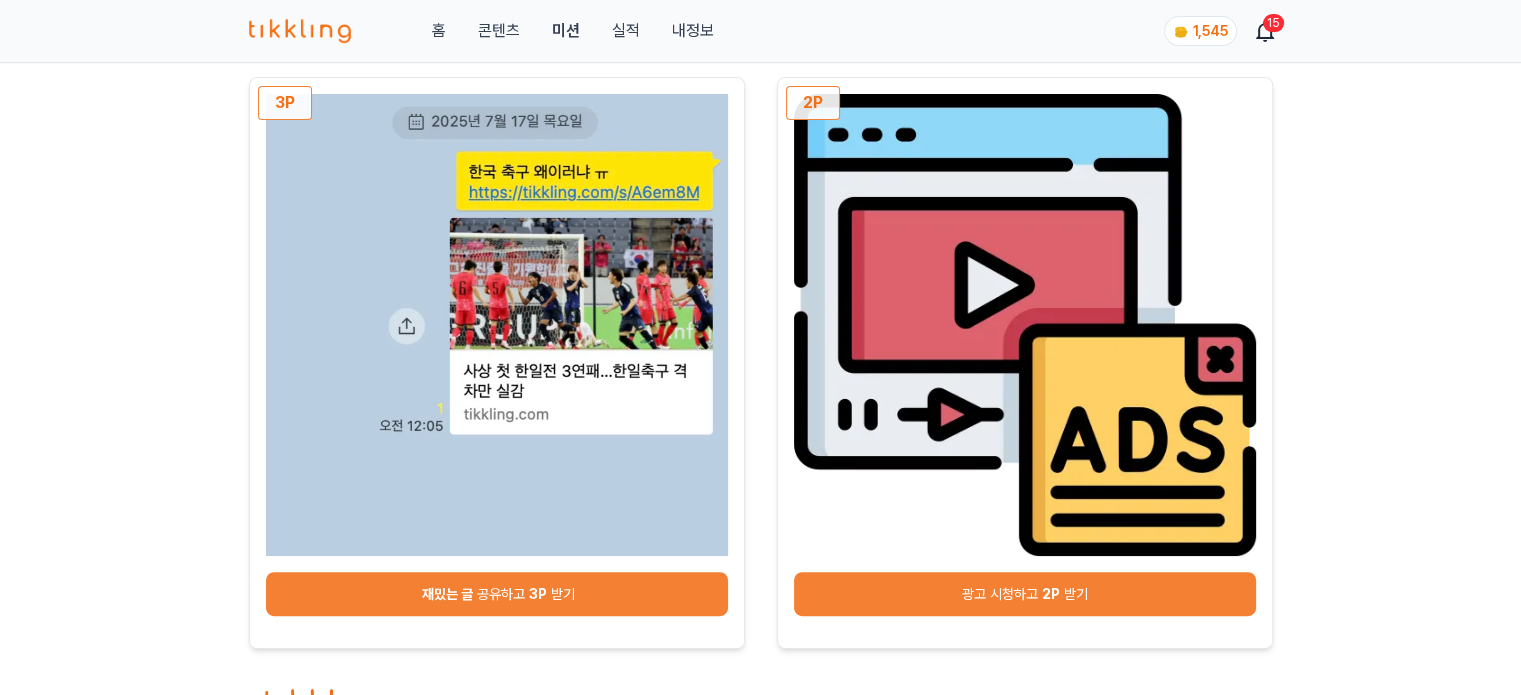 click on "광고 시청하고  2P  받기" at bounding box center (1025, 594) 